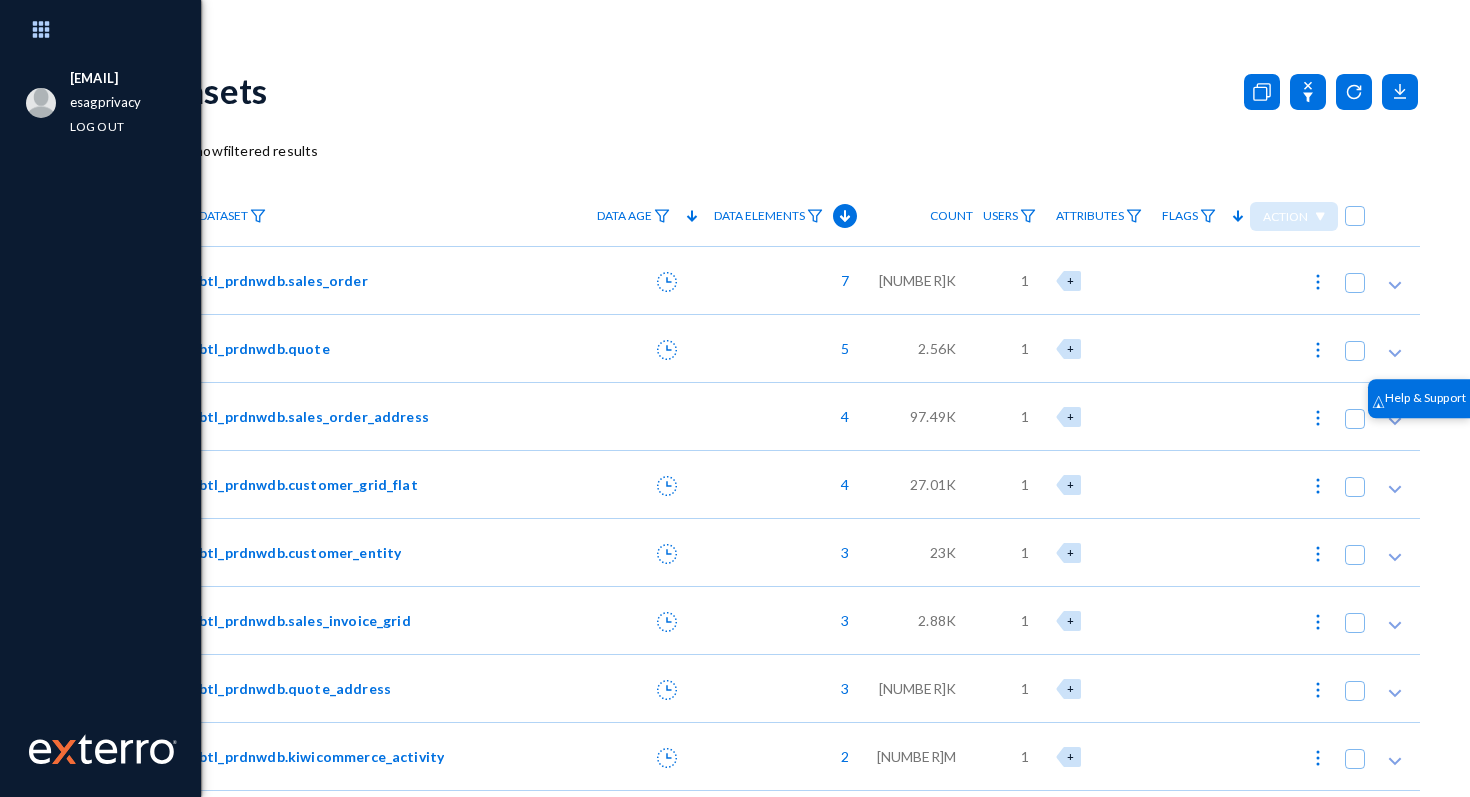 scroll, scrollTop: 0, scrollLeft: 0, axis: both 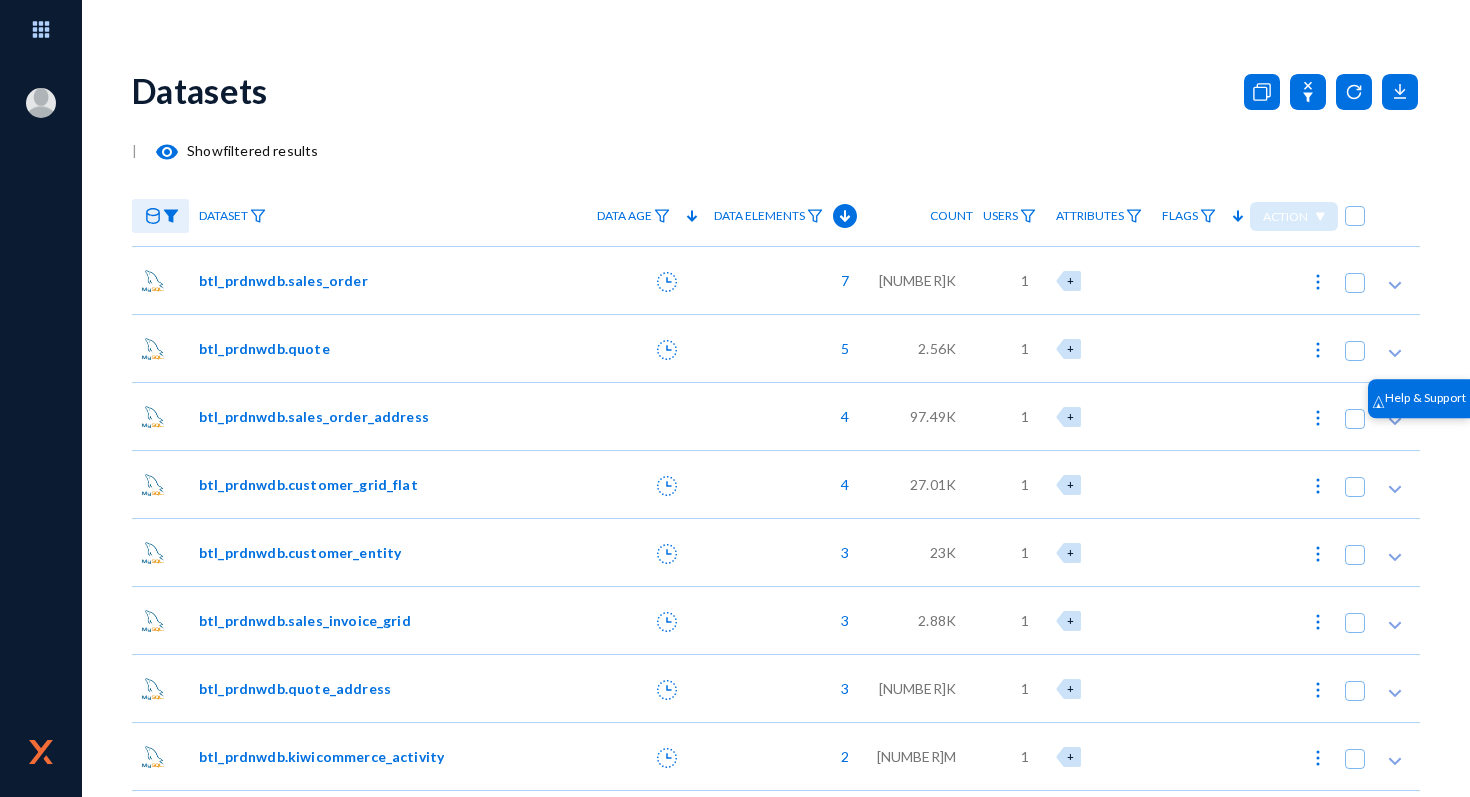 click on "Datasets" 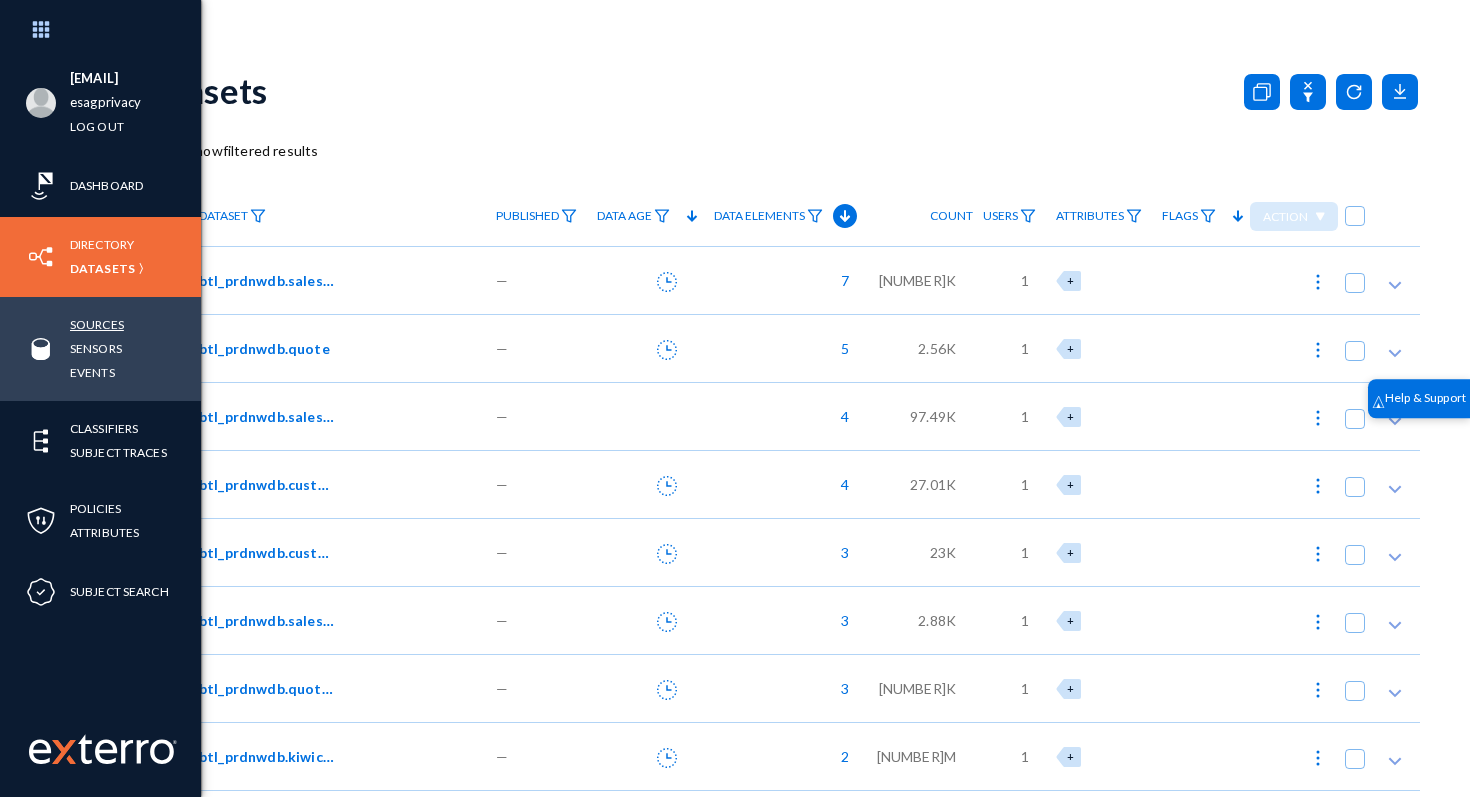 click on "Sources" at bounding box center [97, 324] 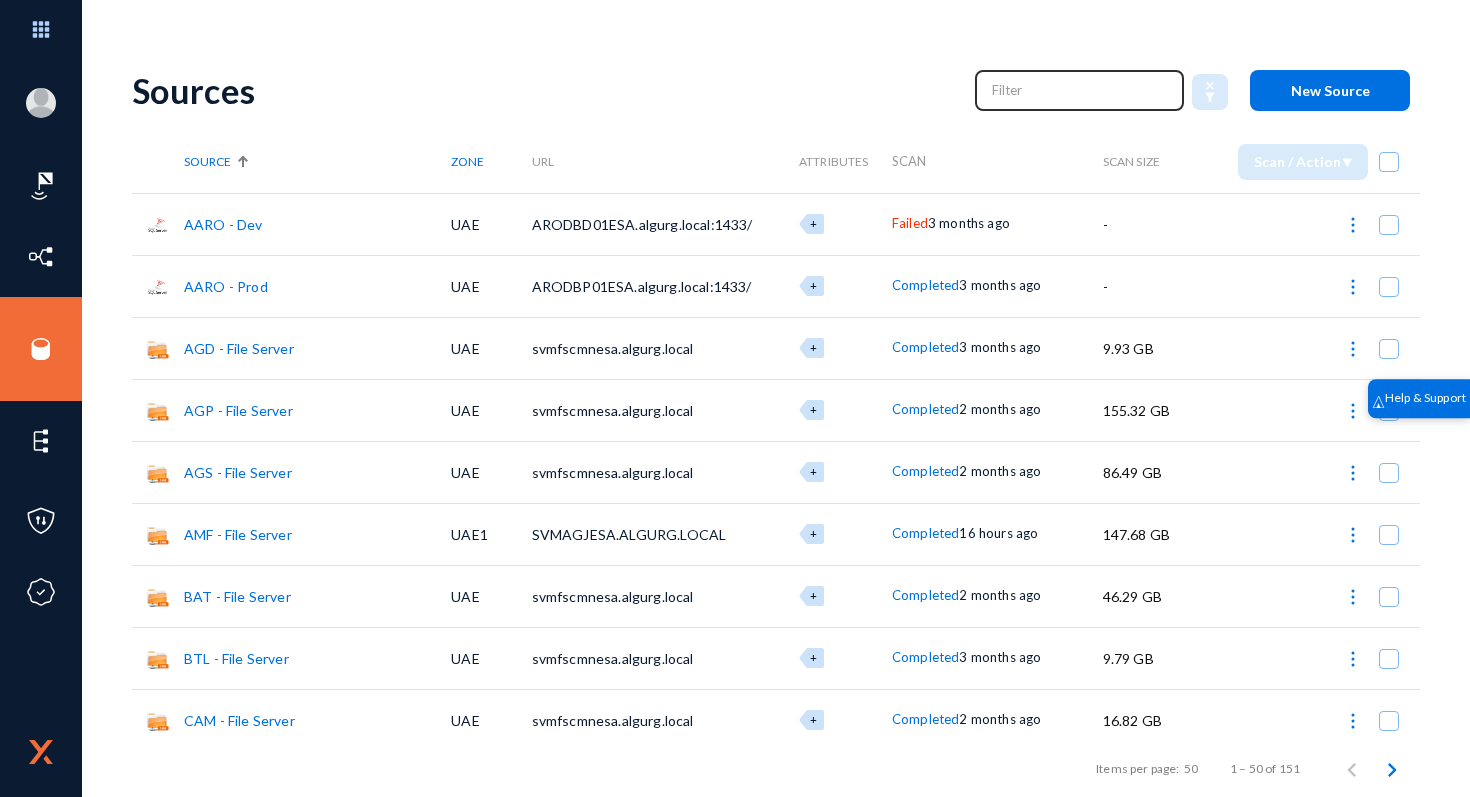 click at bounding box center (1080, 90) 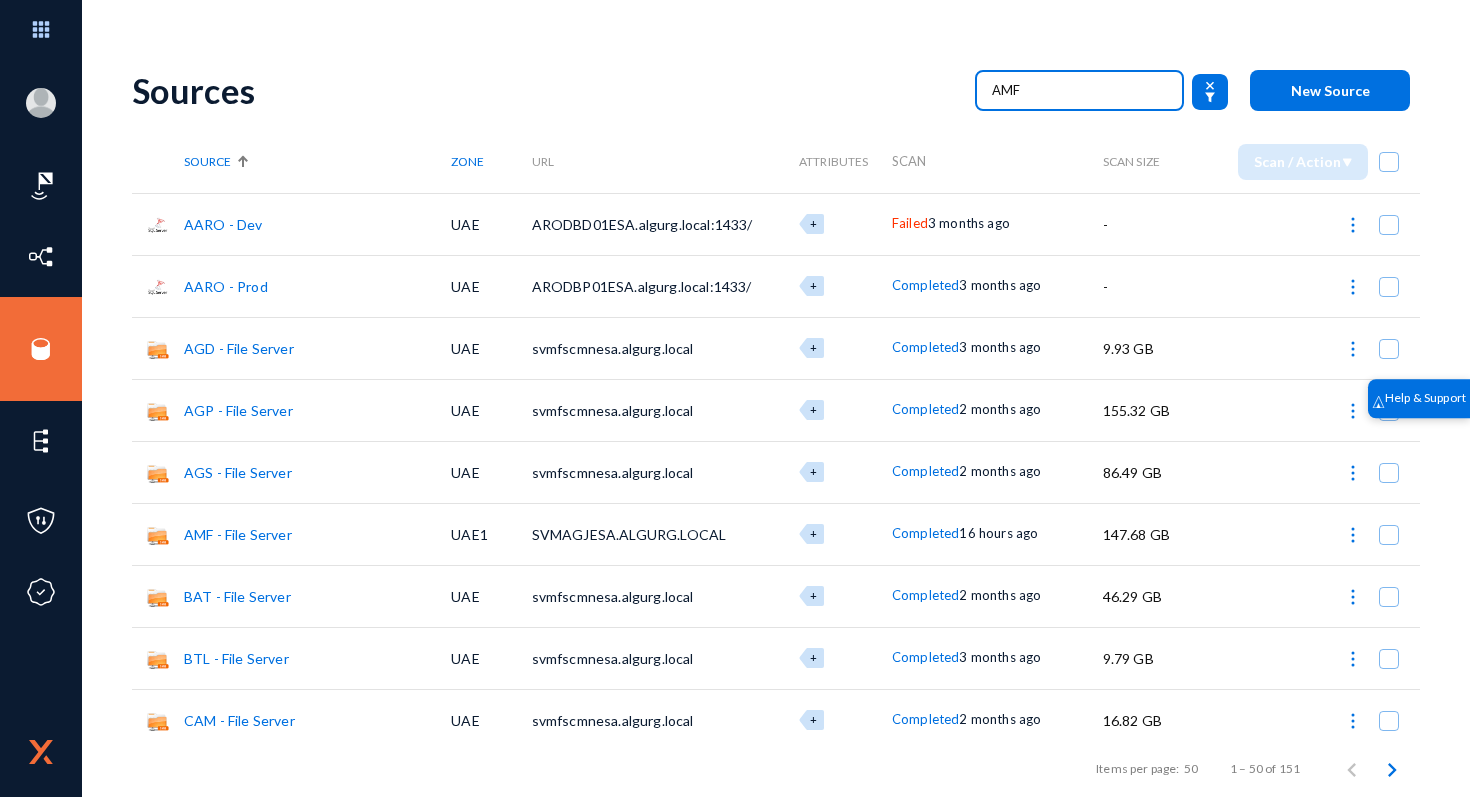 type on "AMF" 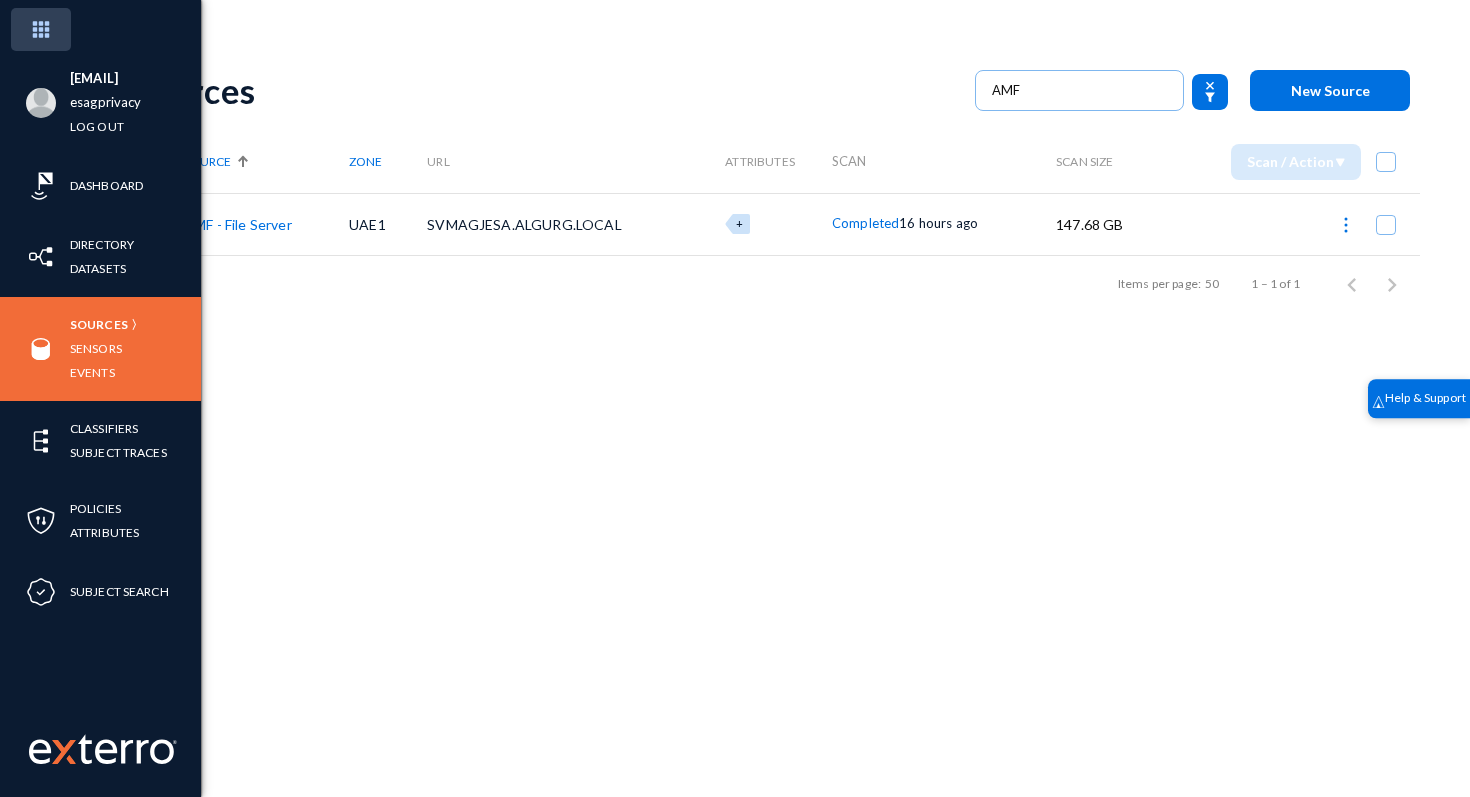 click at bounding box center [41, 29] 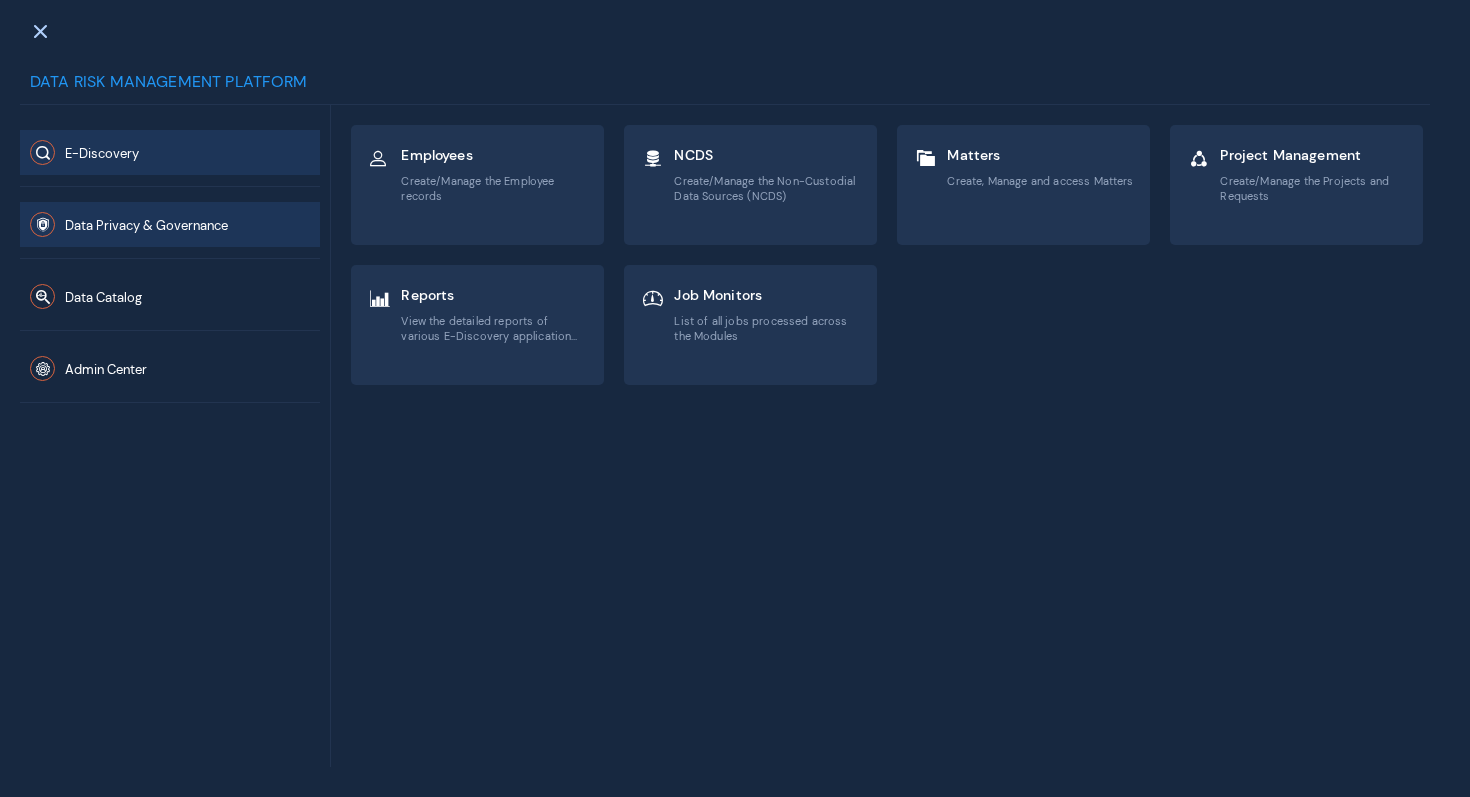 click on "Data Privacy & Governance" at bounding box center (146, 225) 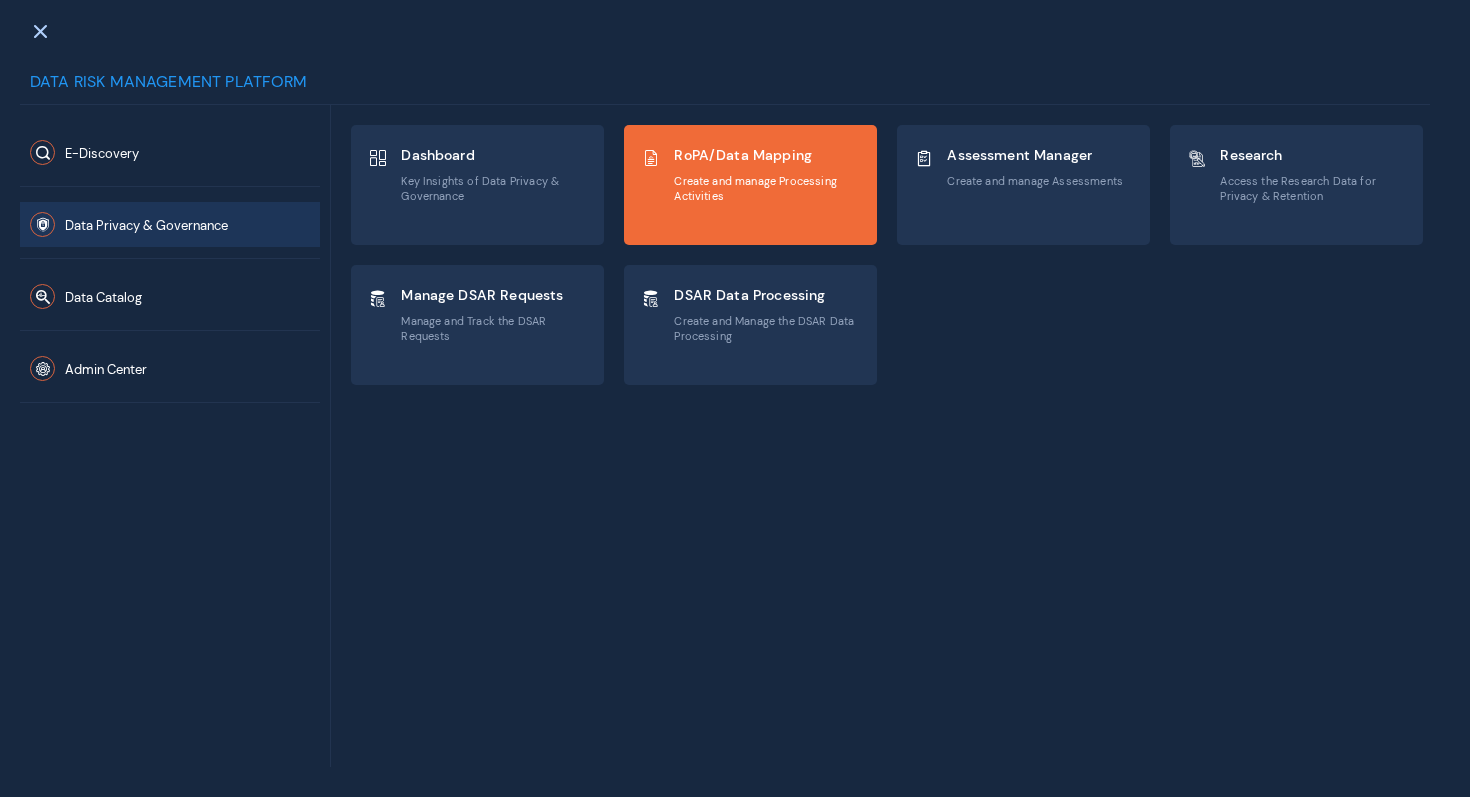 click on "RoPA/Data Mapping Create and manage Processing Activities" at bounding box center [750, 174] 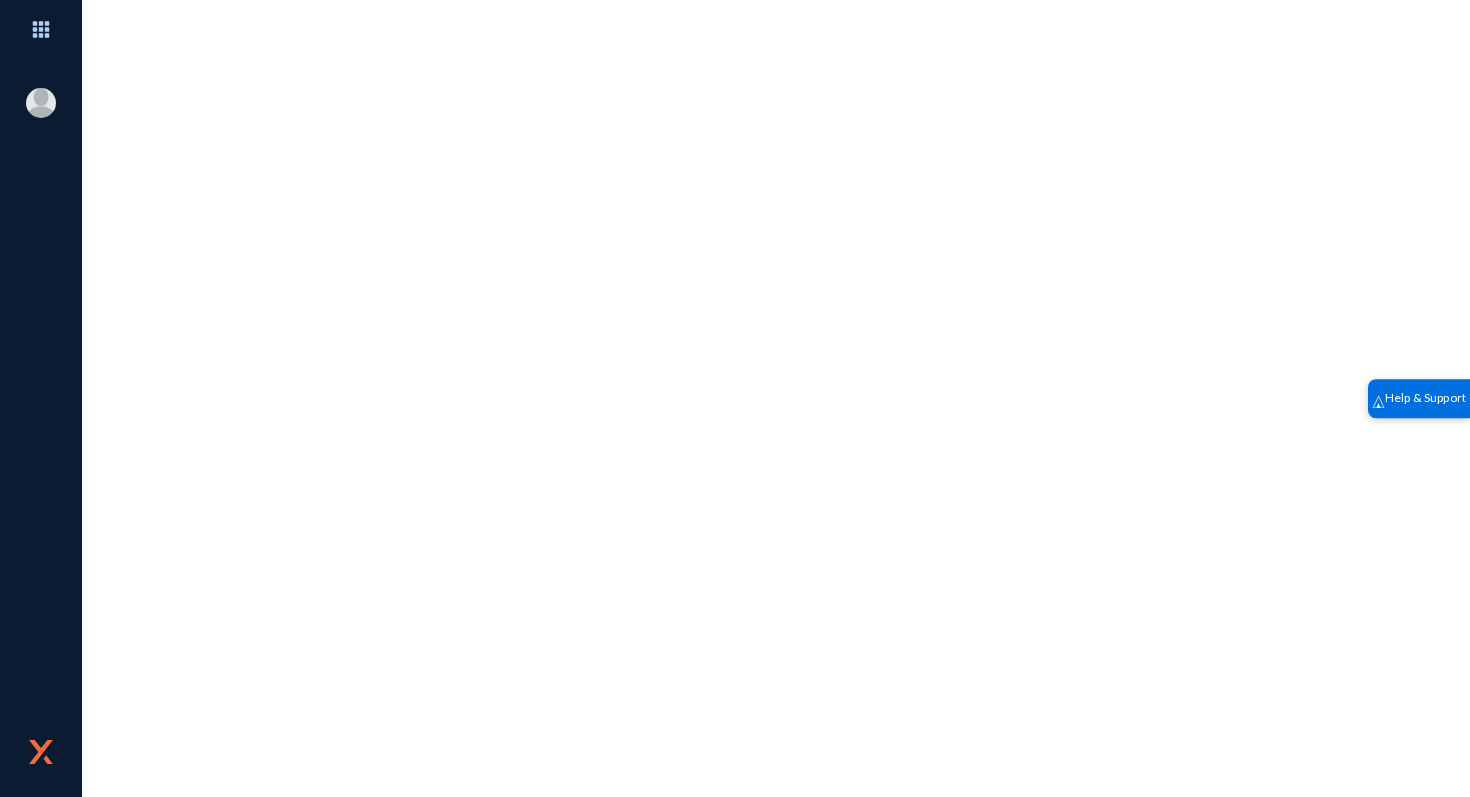 scroll, scrollTop: 0, scrollLeft: 0, axis: both 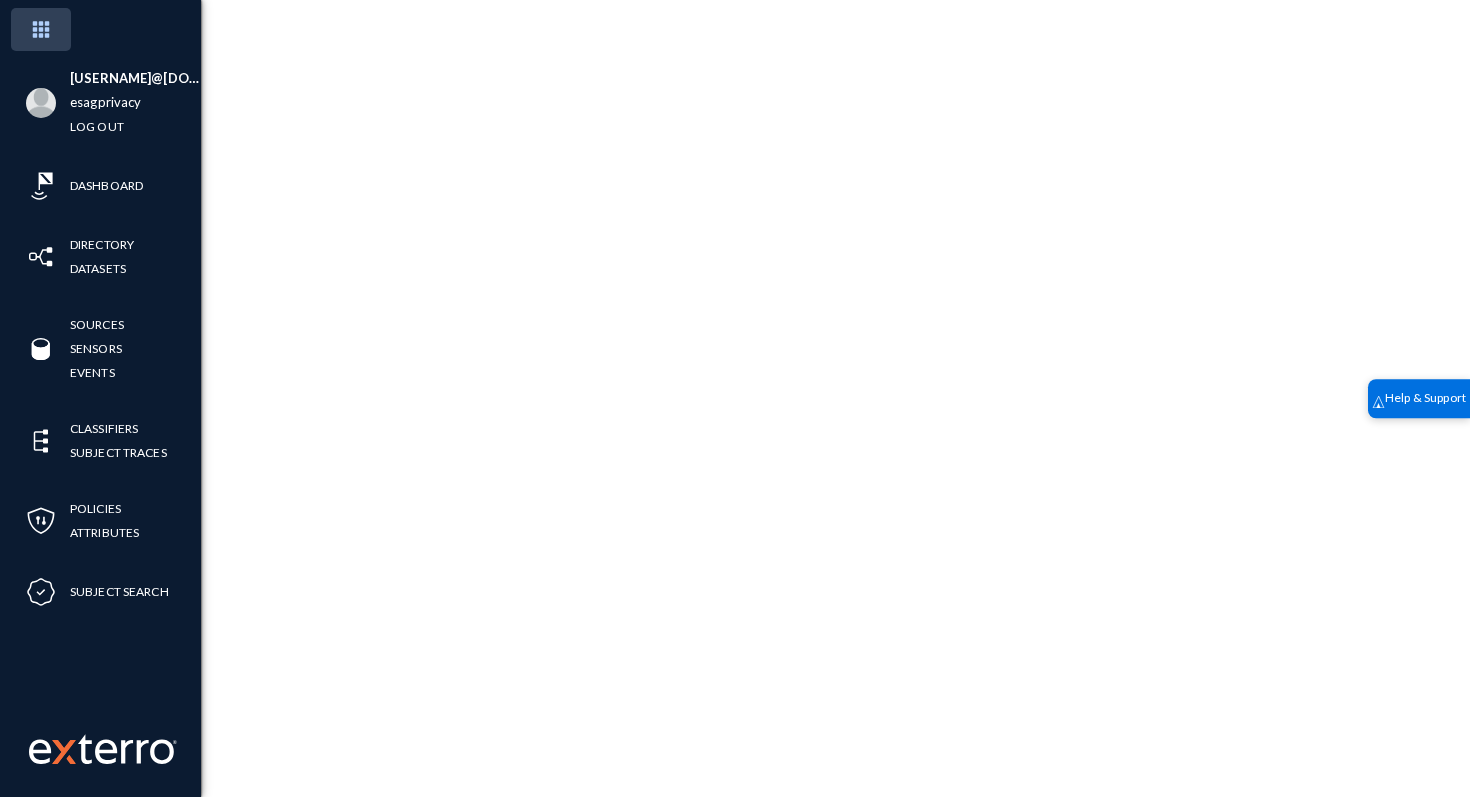 click at bounding box center [41, 29] 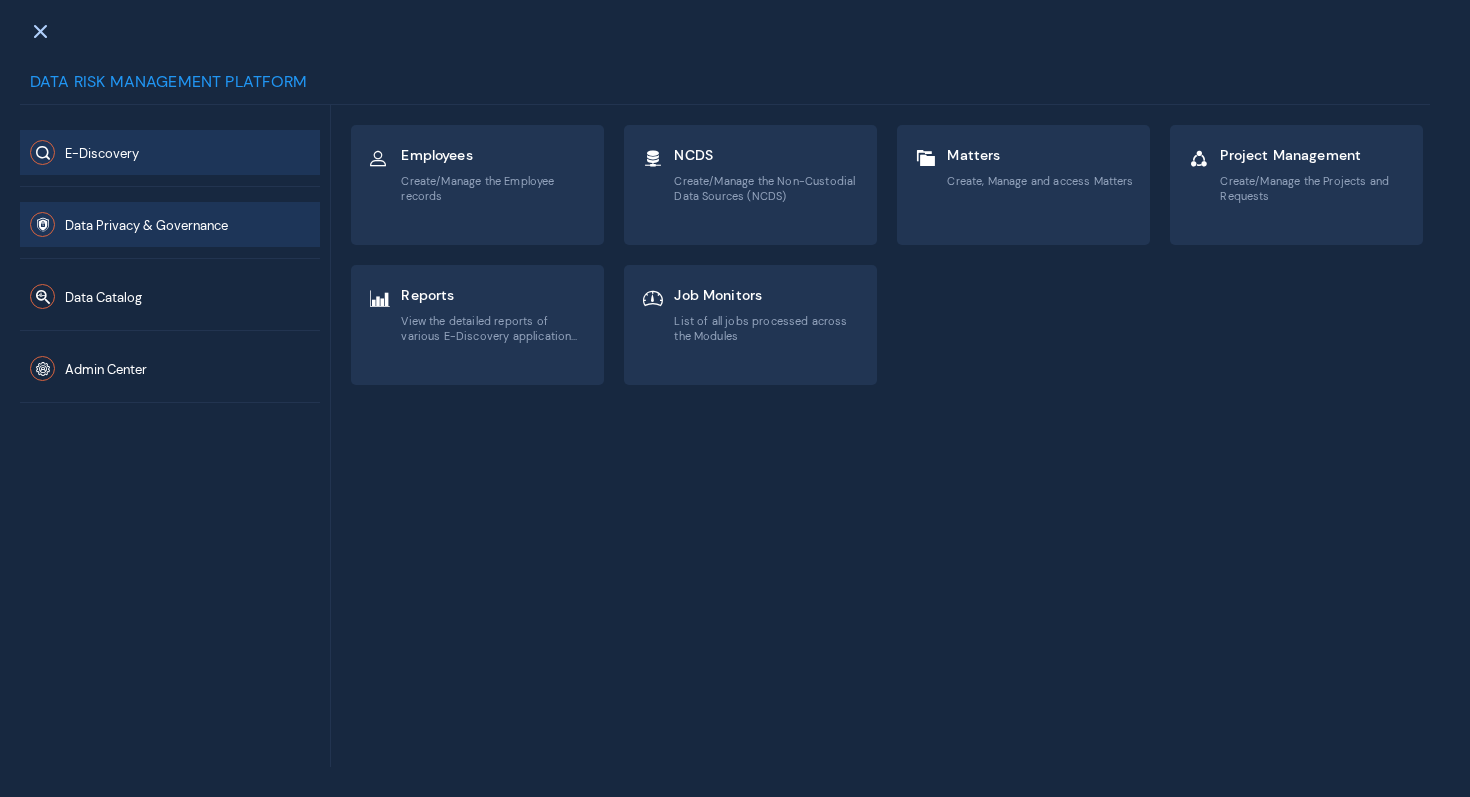 click on "Data Privacy & Governance" at bounding box center [170, 224] 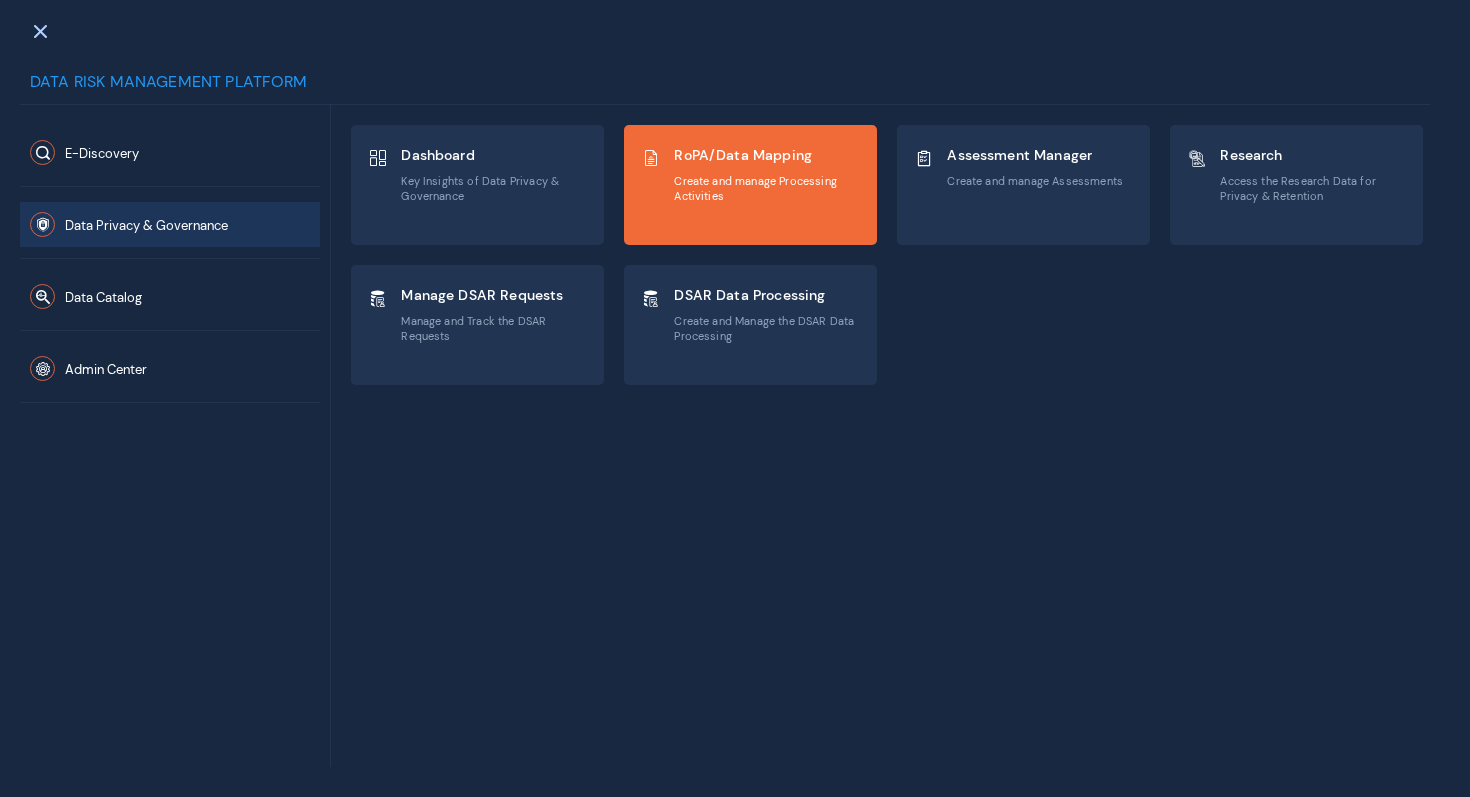 click on "RoPA/Data Mapping Create and manage Processing Activities" at bounding box center [767, 174] 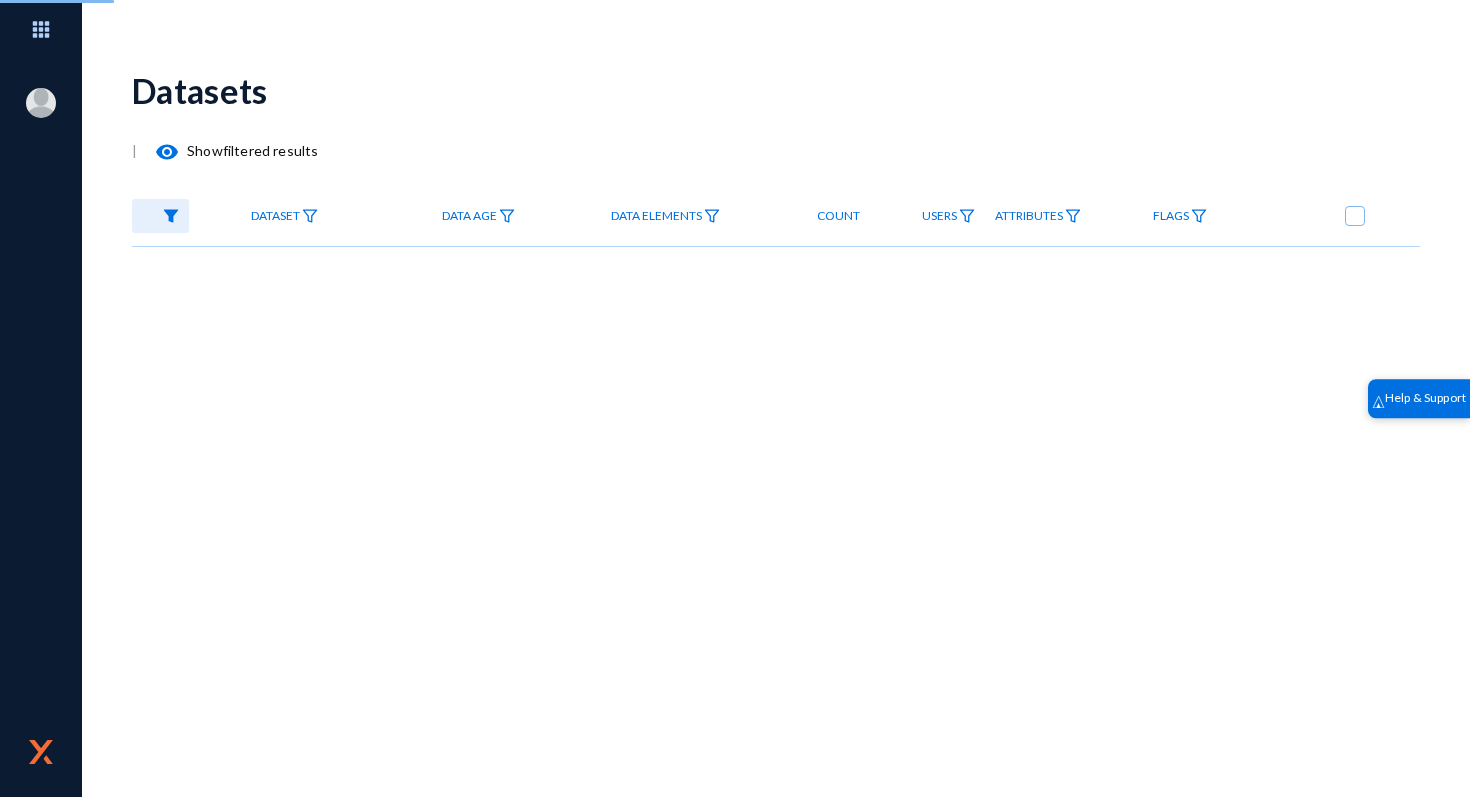 scroll, scrollTop: 0, scrollLeft: 0, axis: both 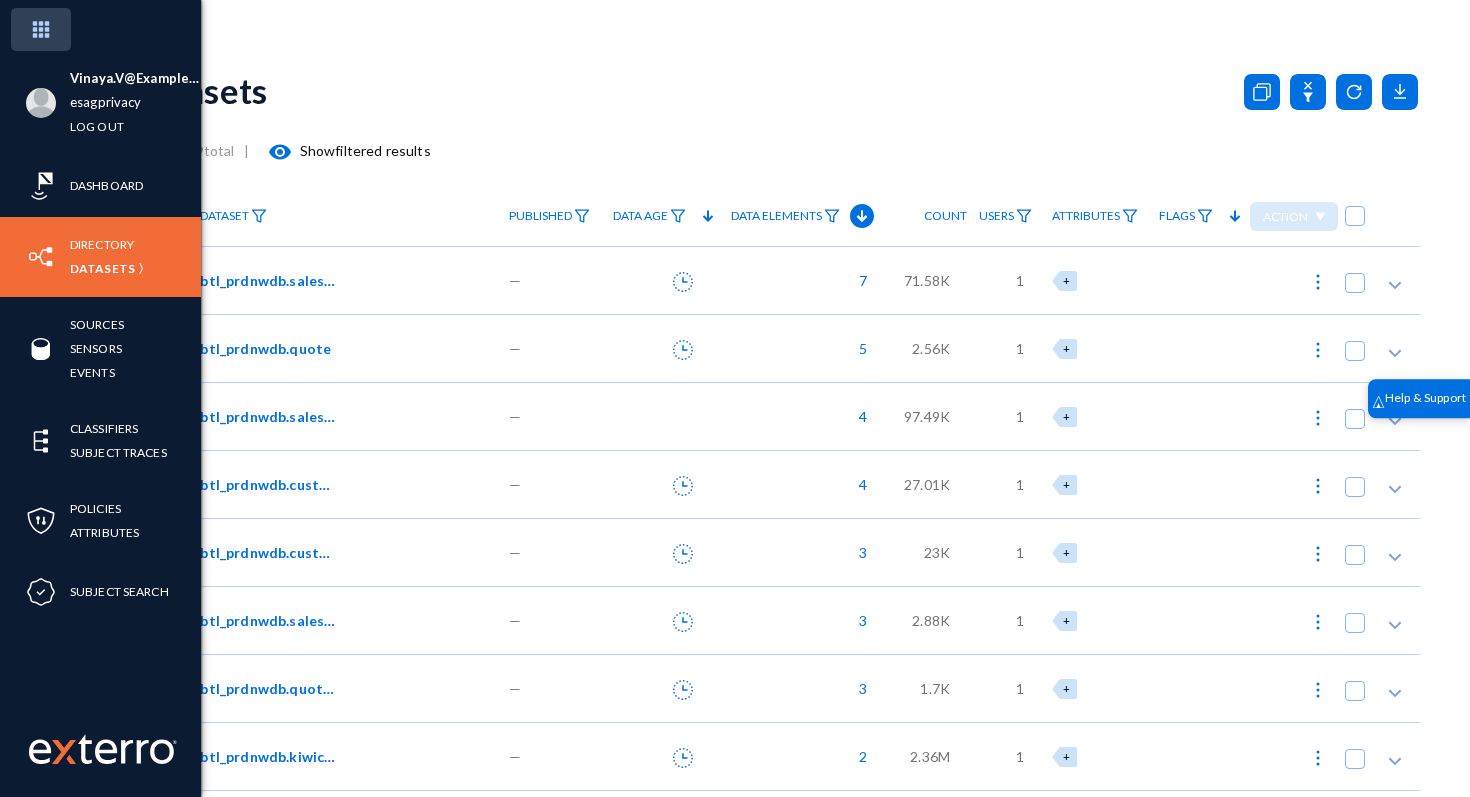 click at bounding box center [41, 29] 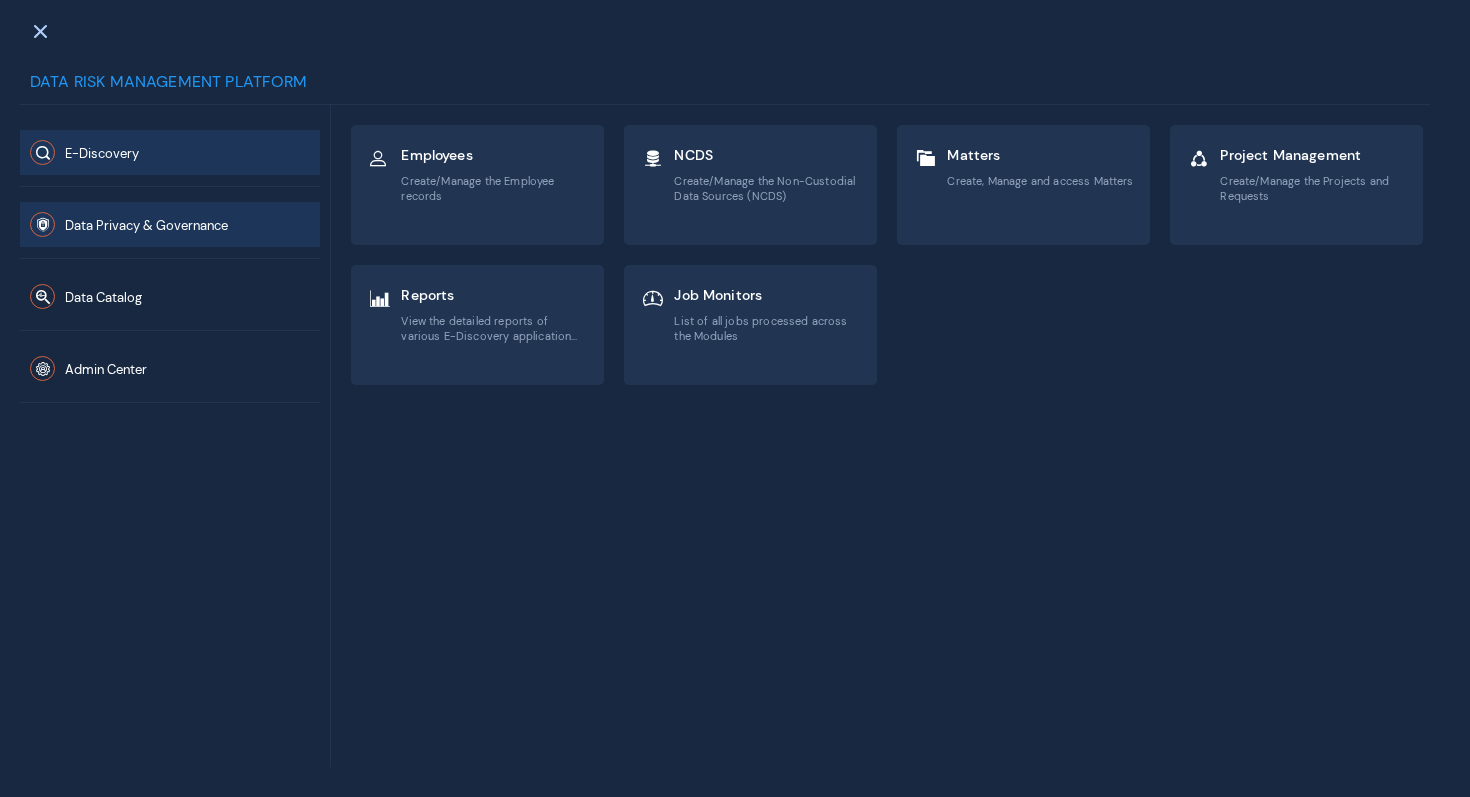 click on "Data Privacy & Governance" at bounding box center [170, 224] 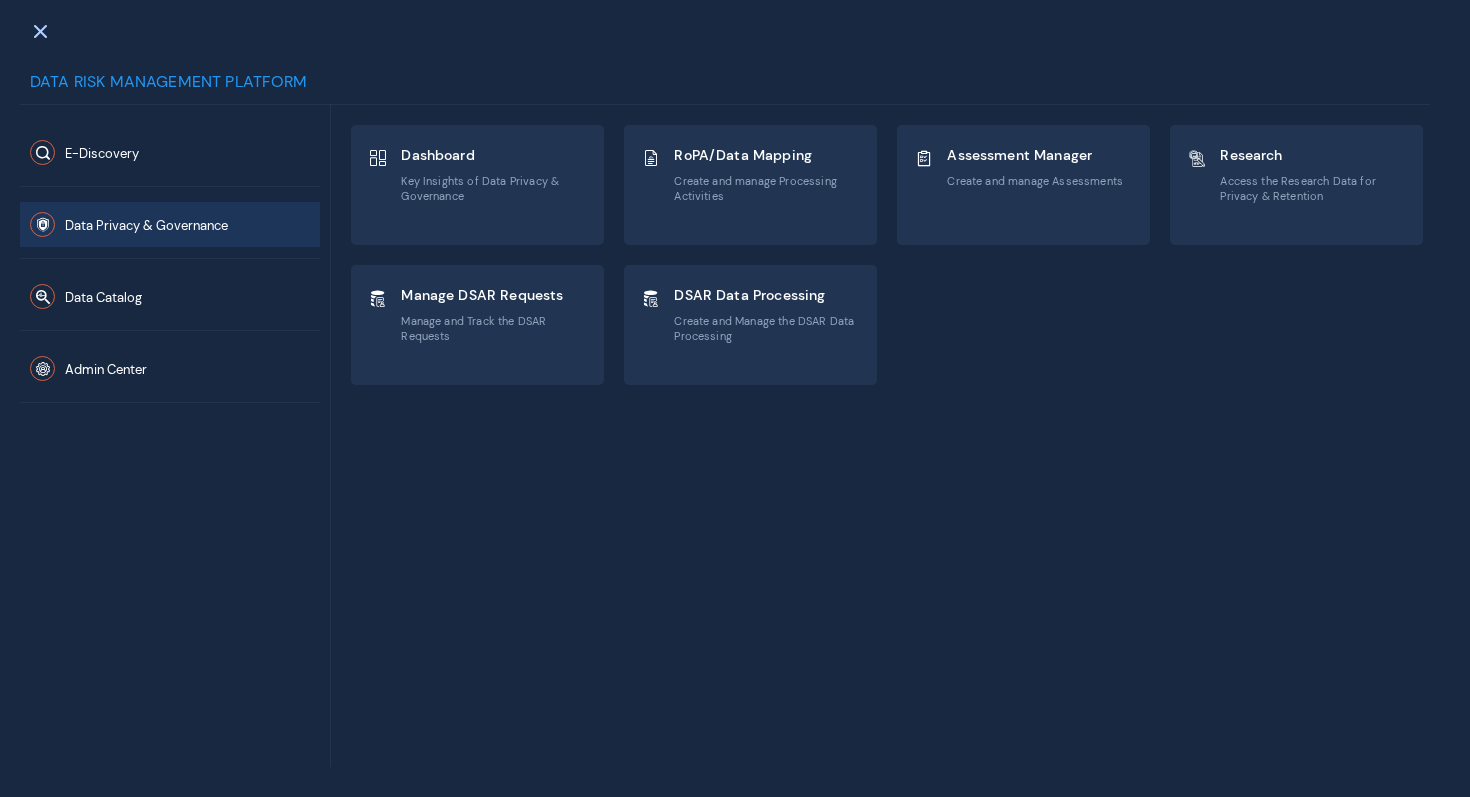 click on "Dashboard Key Insights of Data Privacy & Governance RoPA/Data Mapping Create and manage Processing Activities Assessment Manager Create and manage Assessments Research Access the Research Data for Privacy & Retention Manage DSAR Requests Manage and Track the DSAR Requests DSAR Data Processing Create and Manage the DSAR Data Processing" at bounding box center (877, 436) 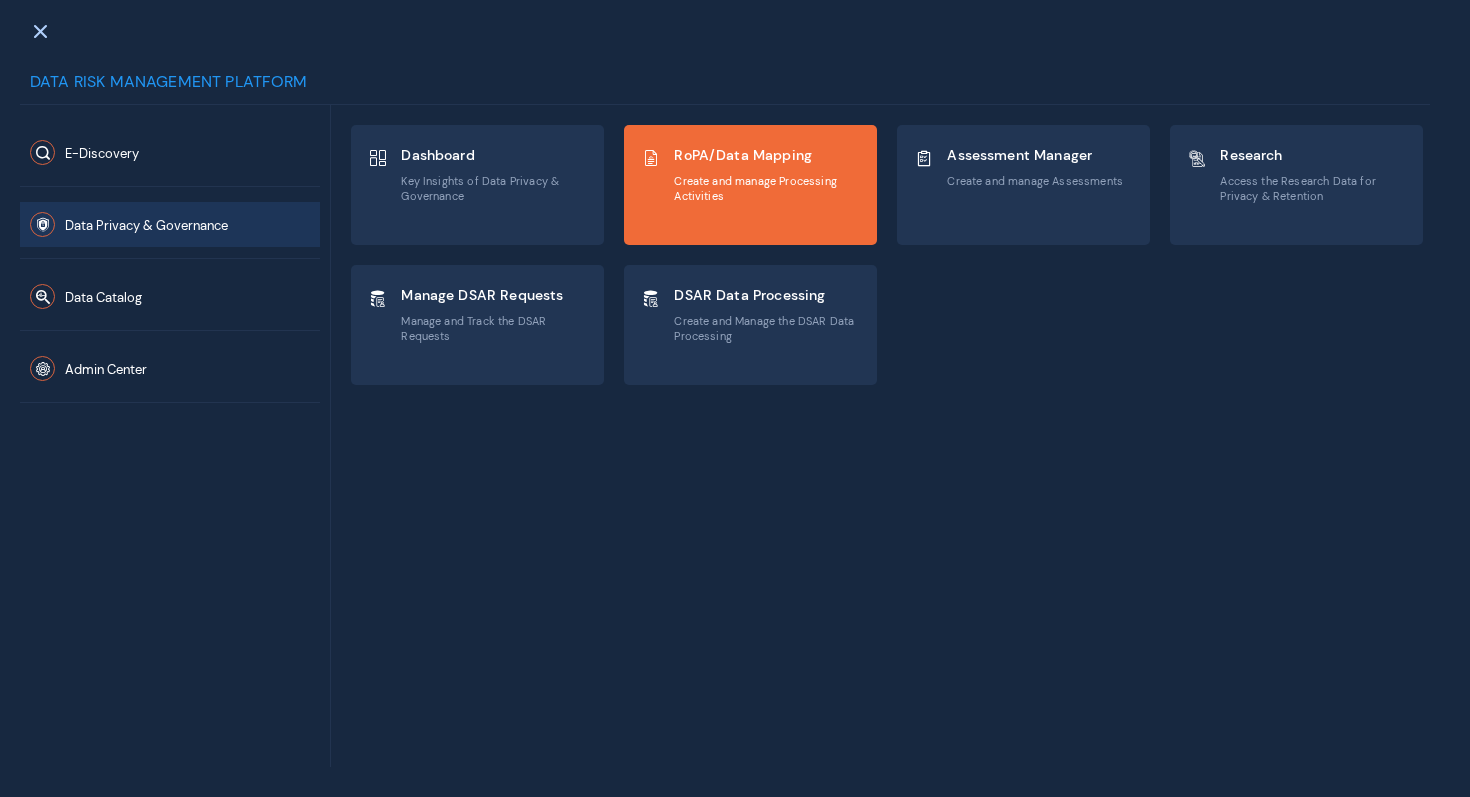 click on "RoPA/Data Mapping Create and manage Processing Activities" at bounding box center [767, 174] 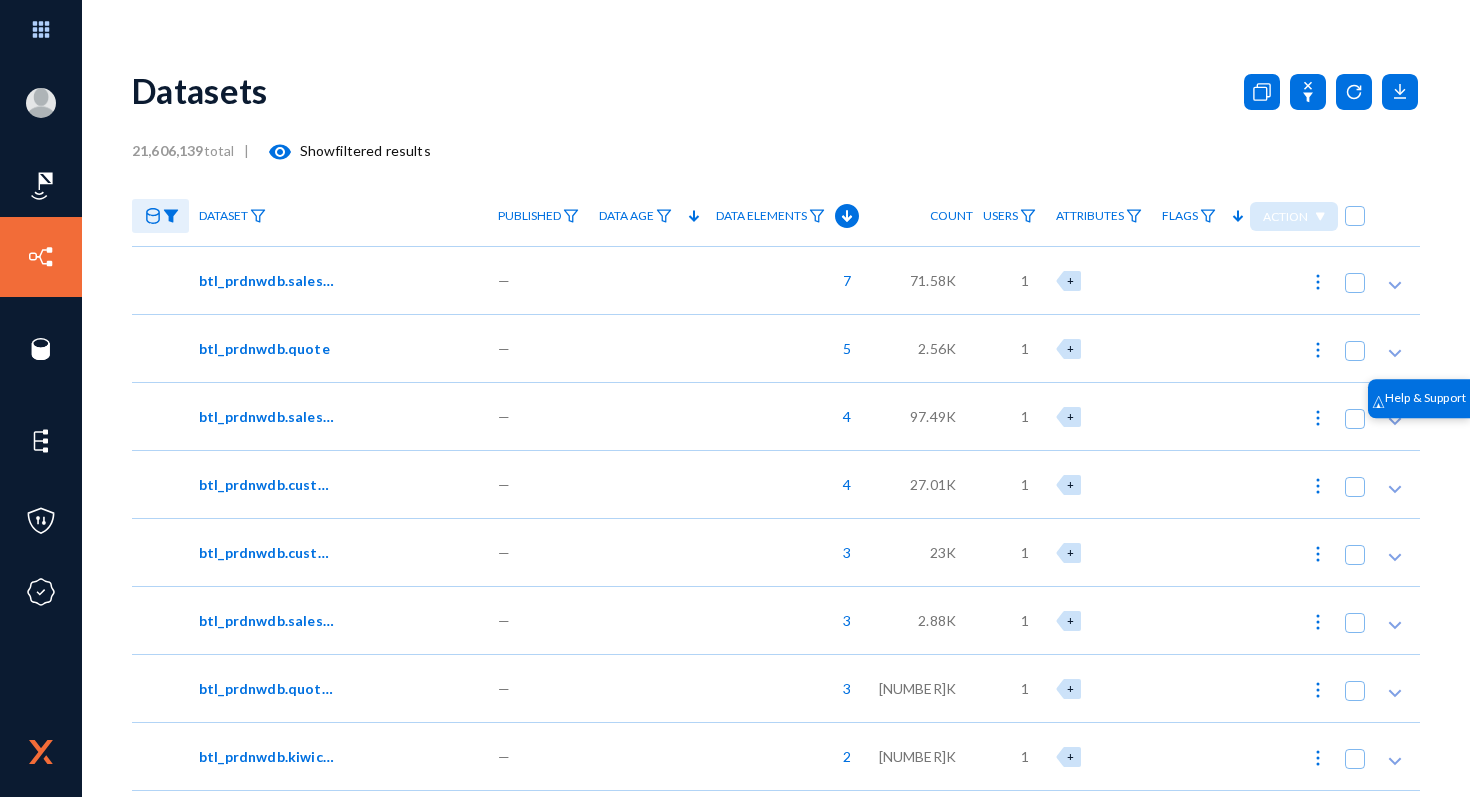 scroll, scrollTop: 0, scrollLeft: 0, axis: both 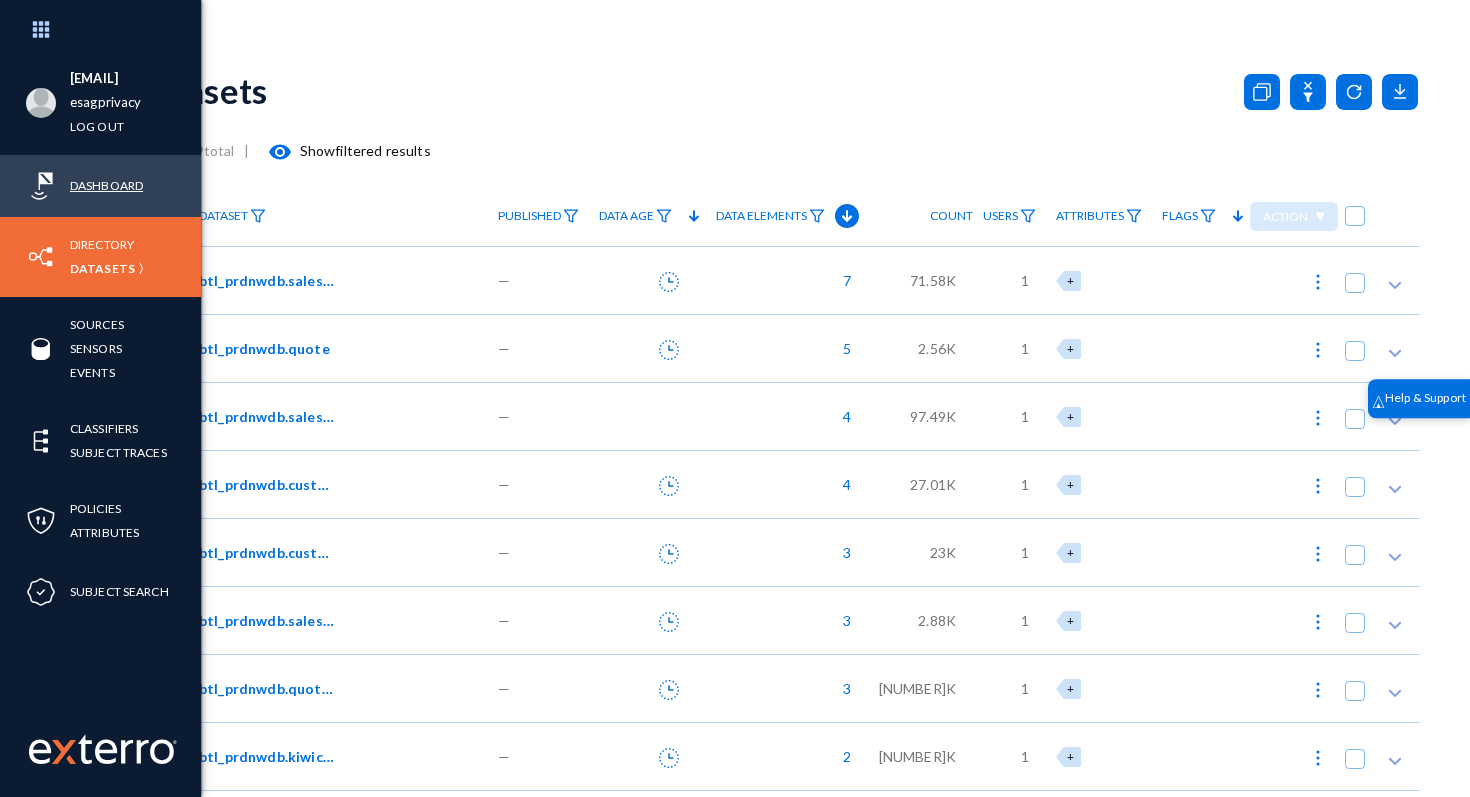 click on "Dashboard" at bounding box center [106, 185] 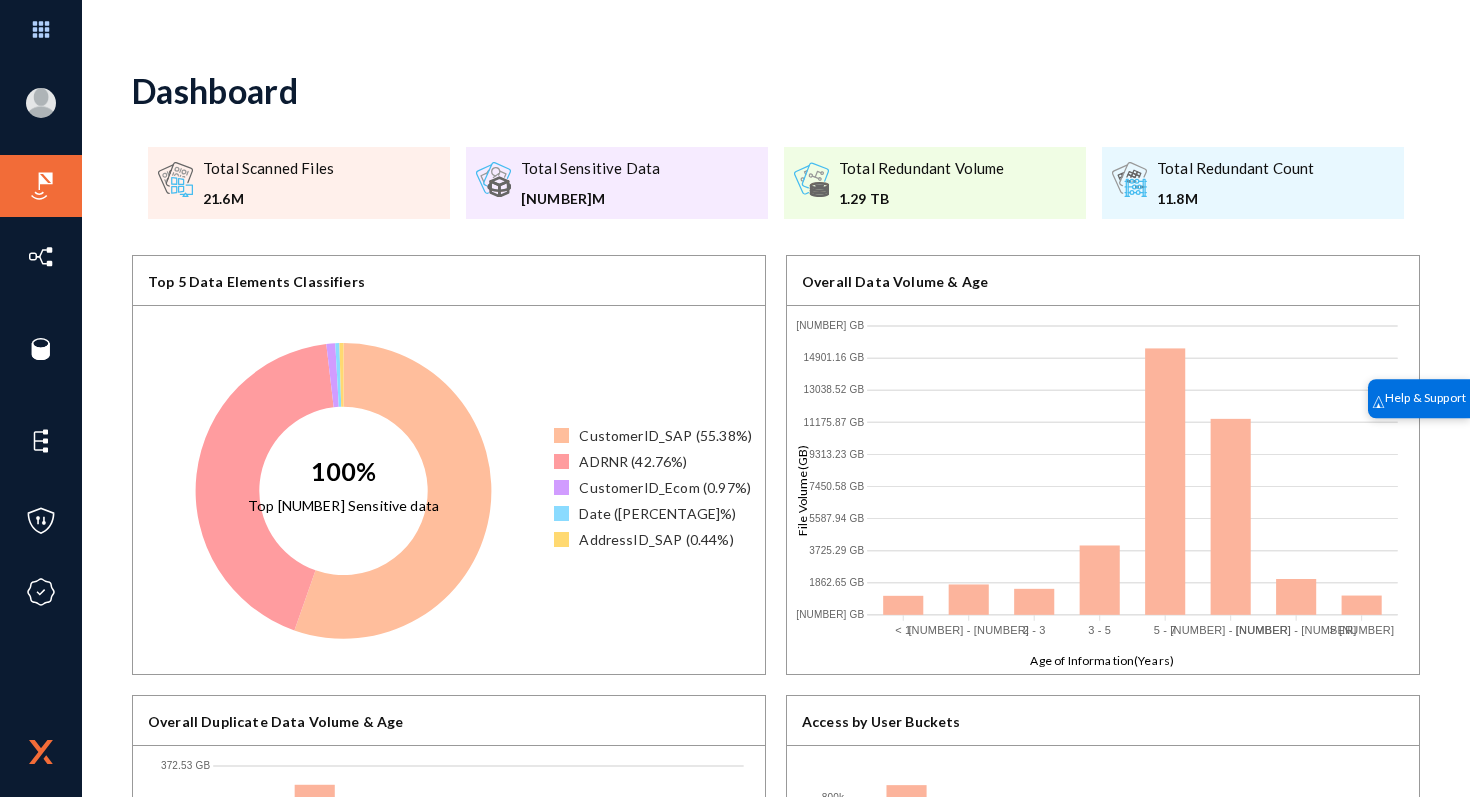 click on "vinaya.v@[EXAMPLE.COM] esagprivacy Log out  Dashboard   Directory   Datasets   Sources   Sensors   Events   Classifiers   Subject Traces   Policies   Attributes   Subject Search  Dashboard .a{fill:none;stroke:#666;stroke-linecap:round;stroke-linejoin:round;stroke-width:2px;}.b{fill:#f57c00;}.c{fill:#666;}.d{fill:#999;} Total Scanned Files 21.6M .a{fill:#b86cfb;}.b{fill:#999;}.c{fill:#666;} Total Sensitive Data 23179.8M .a{fill:#84d63b;}.b{fill:#999;}.c{fill:#666;} Total Redundant Volume 1.29 TB .a{fill:#f57c00;}.b{fill:#46bcf0;}.c{fill:#999;}.d{fill:#666;} Total Redundant Count 11.8M Top 5 Data Elements Classifiers 100% Top 5 Sensitive data CustomerID_SAP (55.38%) ADRNR (42.76%) CustomerID_Ecom (0.97%) Date (0.45%) AddressID_SAP (0.44%) Overall Data Volume & Age < 1 1 - 2 2 - 3 3 - 5 5 - 7 7 - 10 10 - 15 > 15 0 GB 1862.65 GB 3725.29 GB 5587.94 GB 7450.58 GB 9313.23 GB 11175.87 GB 13038.52 GB 14901.16 GB 16763.81 GB Age of Information(Years) File Volume(GB) Overall Duplicate Data Volume & Age < 1 1 - 2 2 - 3 3 - 5" at bounding box center (735, 398) 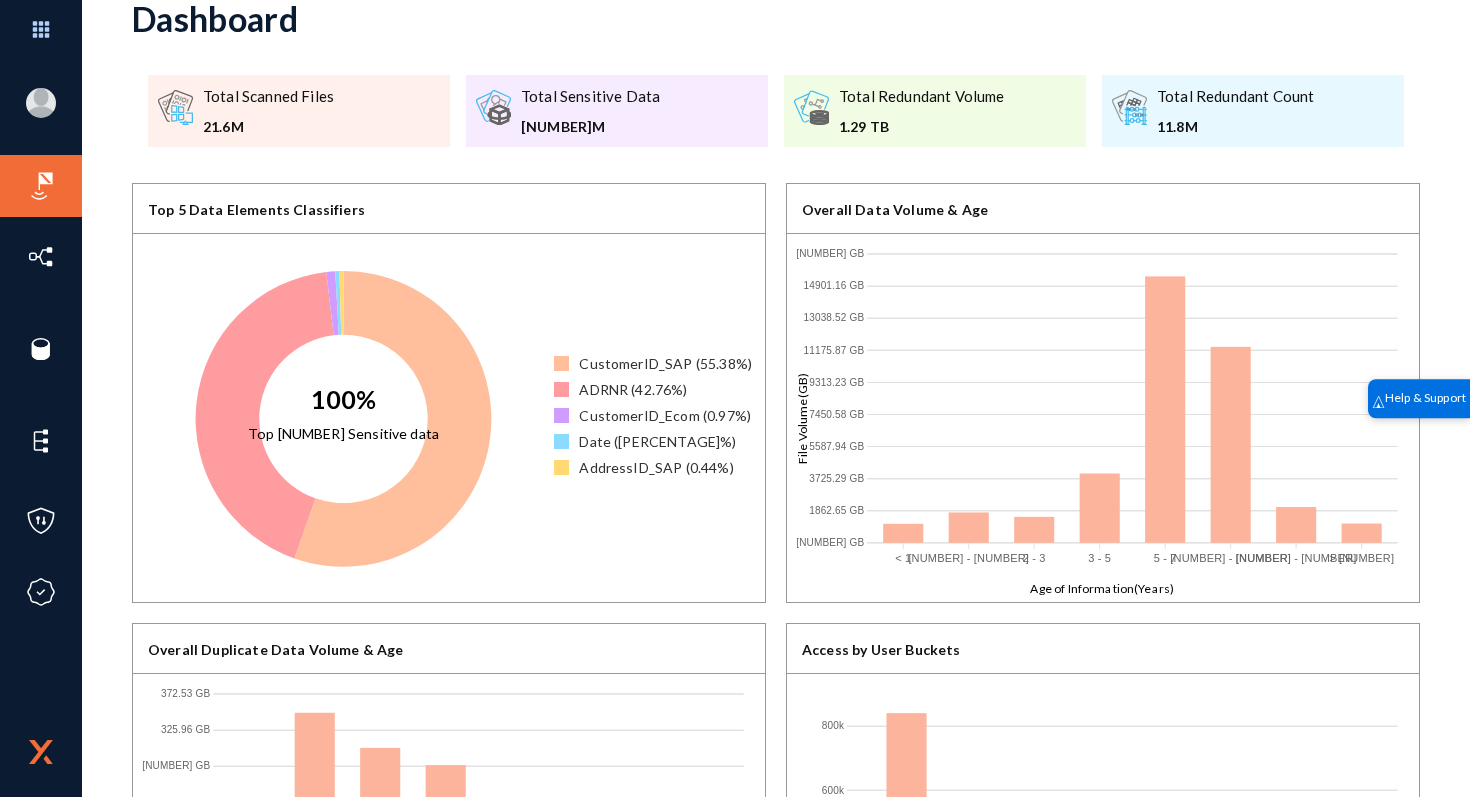 scroll, scrollTop: 0, scrollLeft: 0, axis: both 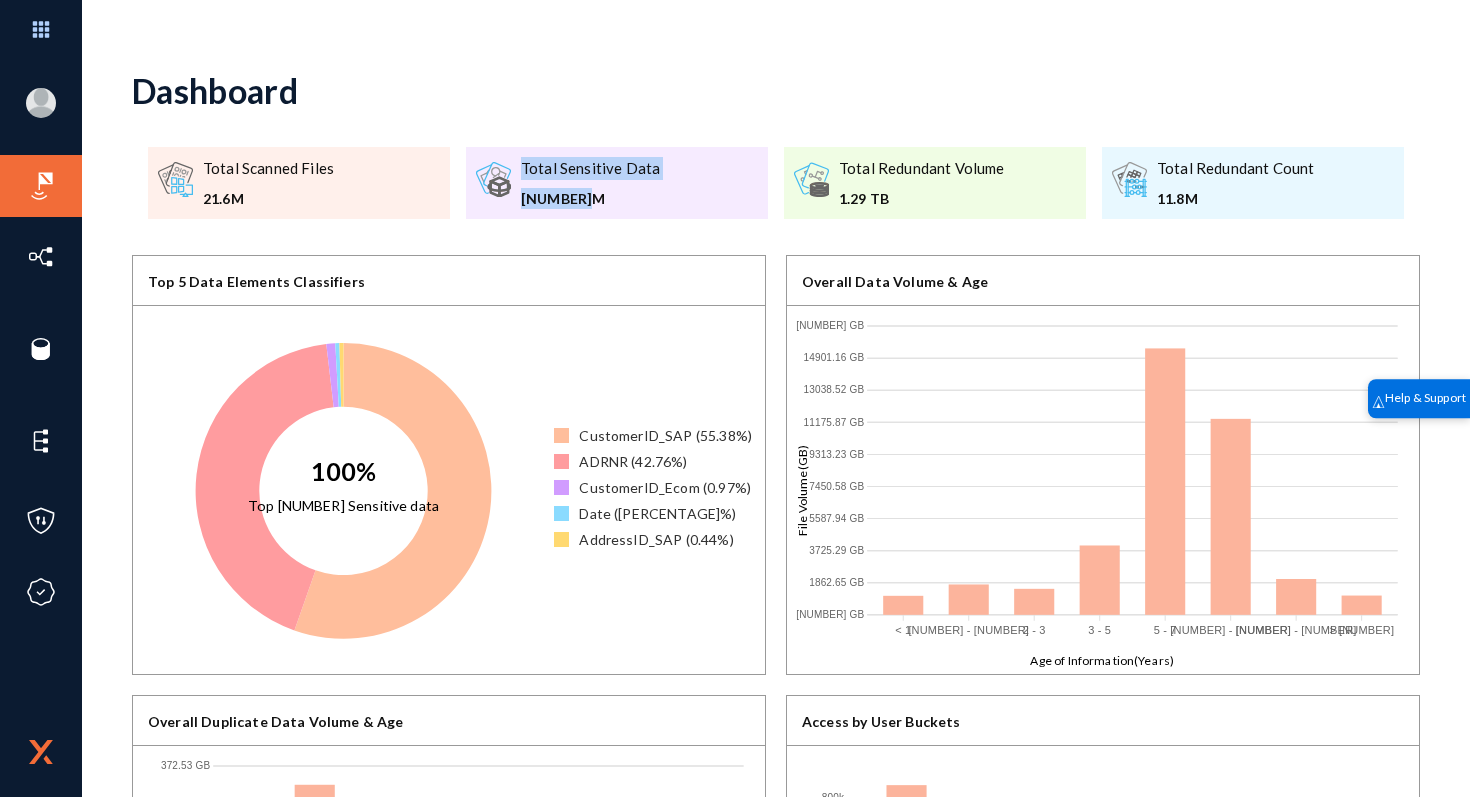 drag, startPoint x: 595, startPoint y: 199, endPoint x: 513, endPoint y: 200, distance: 82.006096 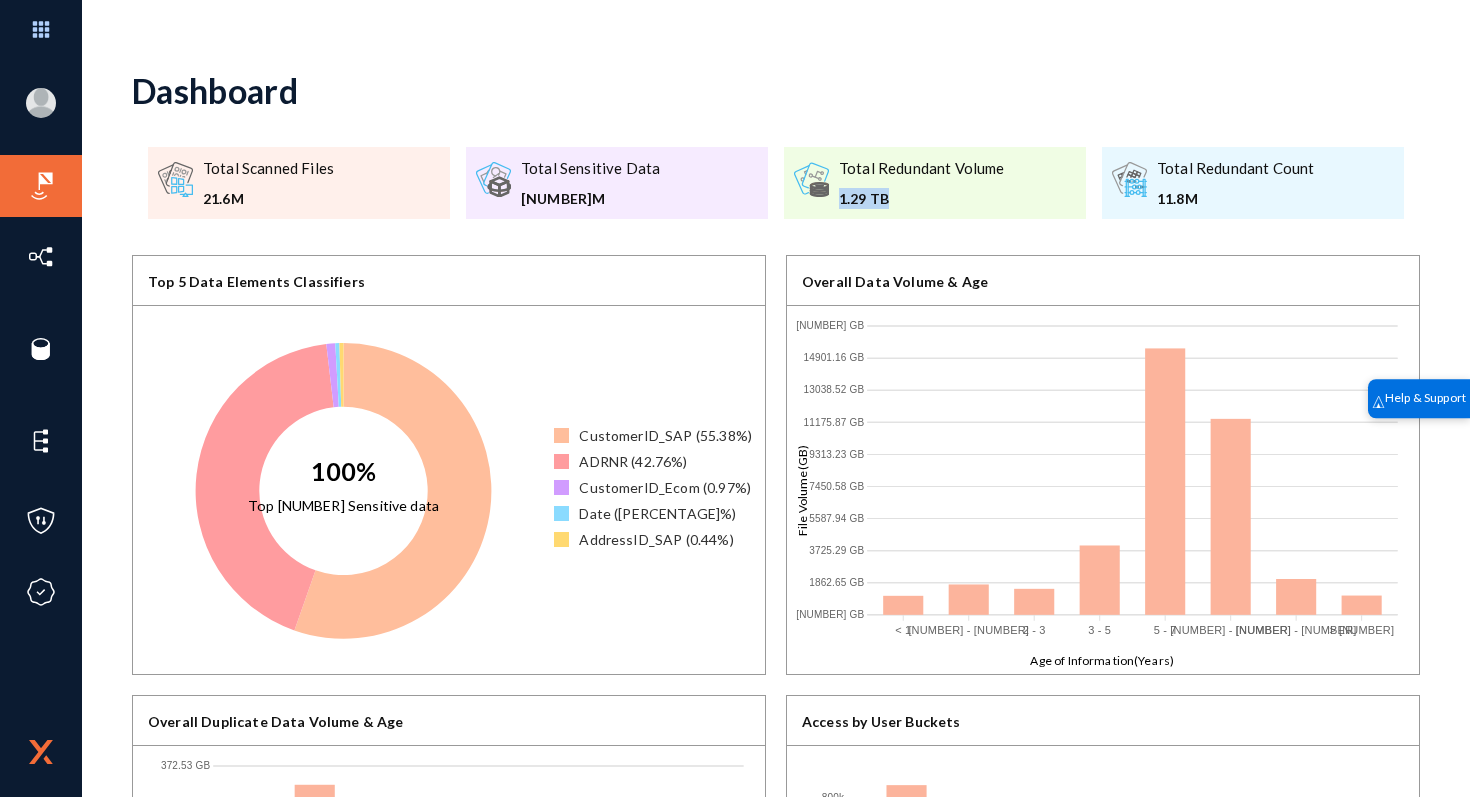 drag, startPoint x: 896, startPoint y: 200, endPoint x: 837, endPoint y: 201, distance: 59.008472 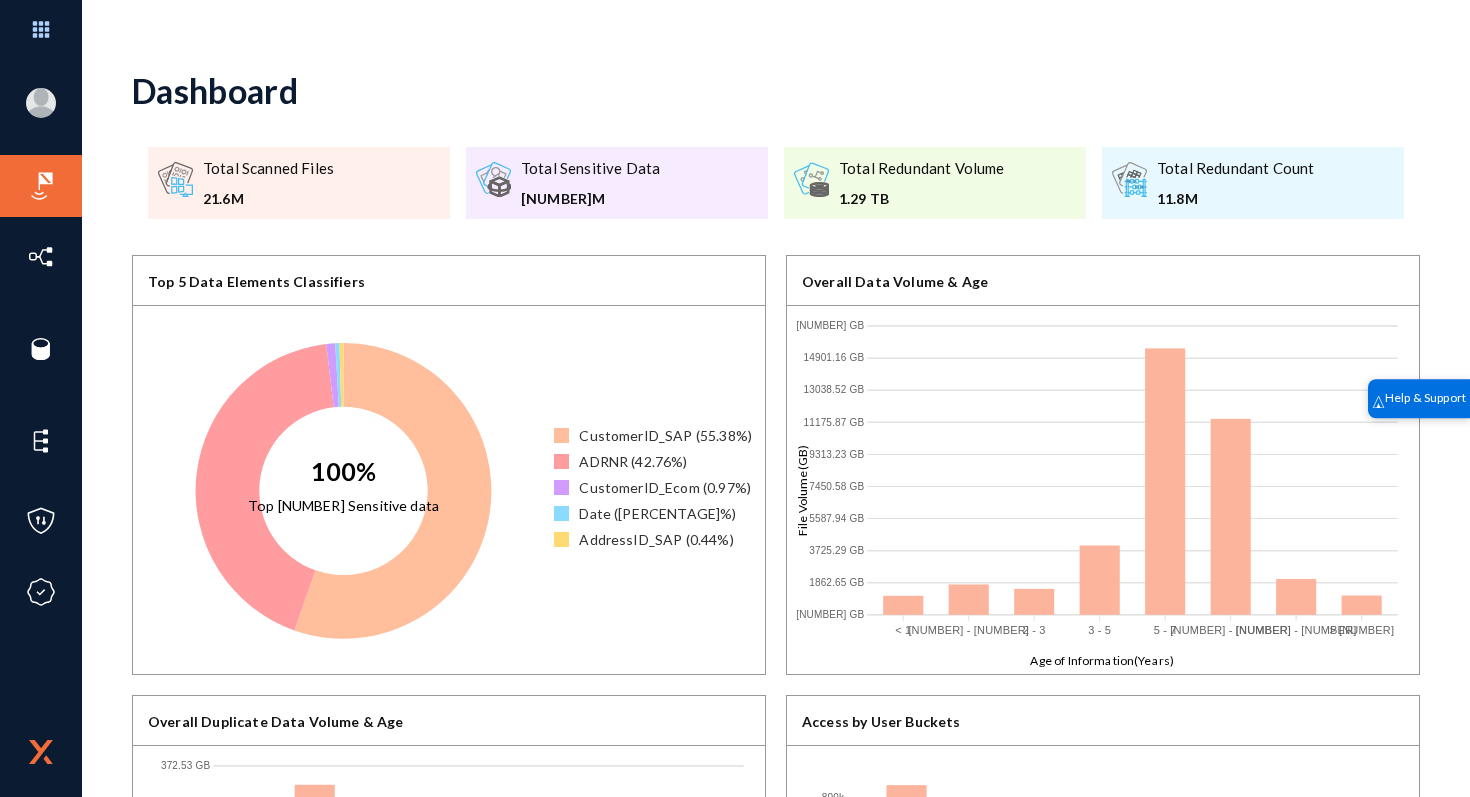 click on ".a{fill:none;stroke:#666;stroke-linecap:round;stroke-linejoin:round;stroke-width:2px;}.b{fill:#f57c00;}.c{fill:#666;}.d{fill:#999;} Total Scanned Files 21.6M .a{fill:#b86cfb;}.b{fill:#999;}.c{fill:#666;} Total Sensitive Data 23179.8M .a{fill:#84d63b;}.b{fill:#999;}.c{fill:#666;} Total Redundant Volume 1.29 TB .a{fill:#f57c00;}.b{fill:#46bcf0;}.c{fill:#999;}.d{fill:#666;} Total Redundant Count 11.8M" 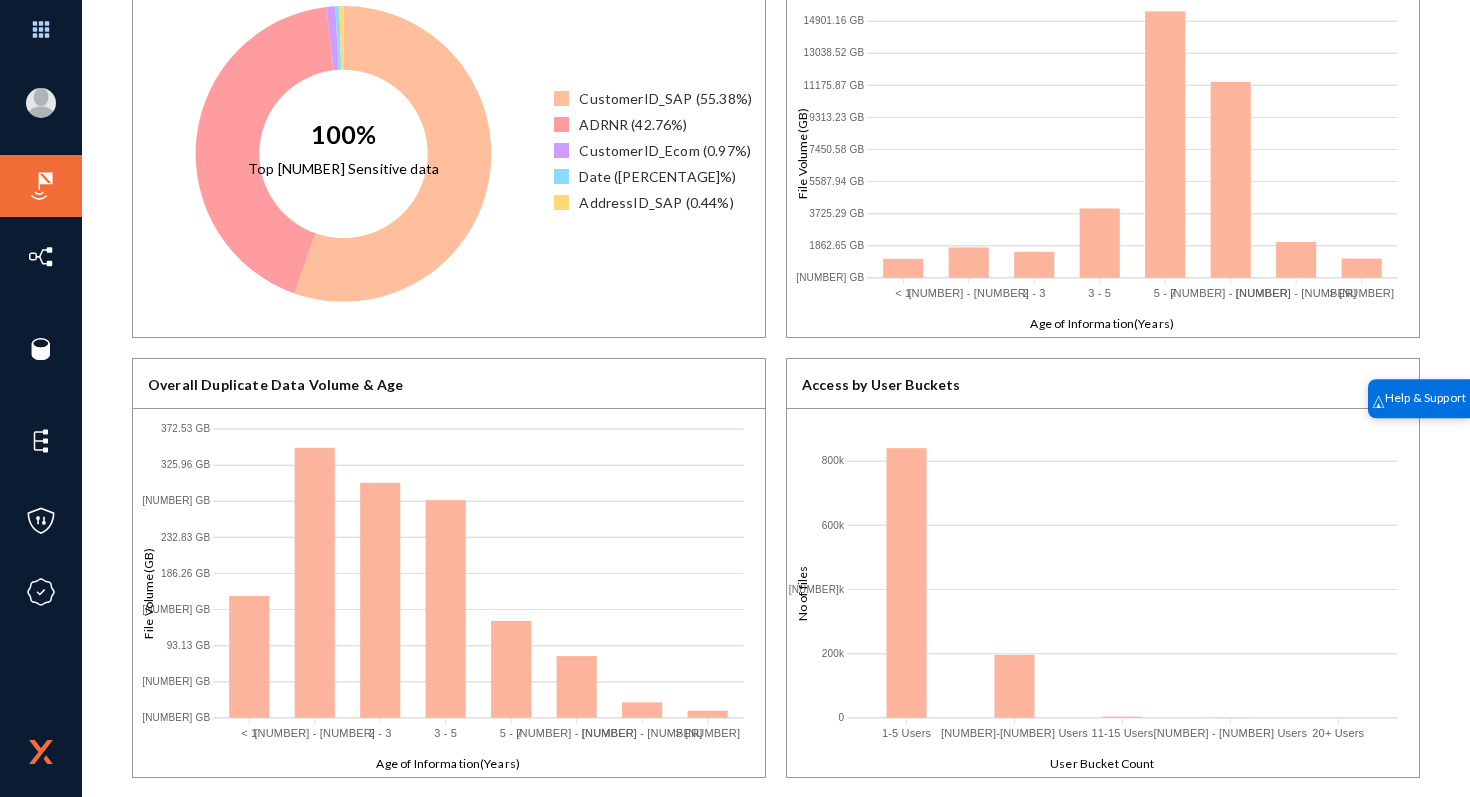 scroll, scrollTop: 0, scrollLeft: 0, axis: both 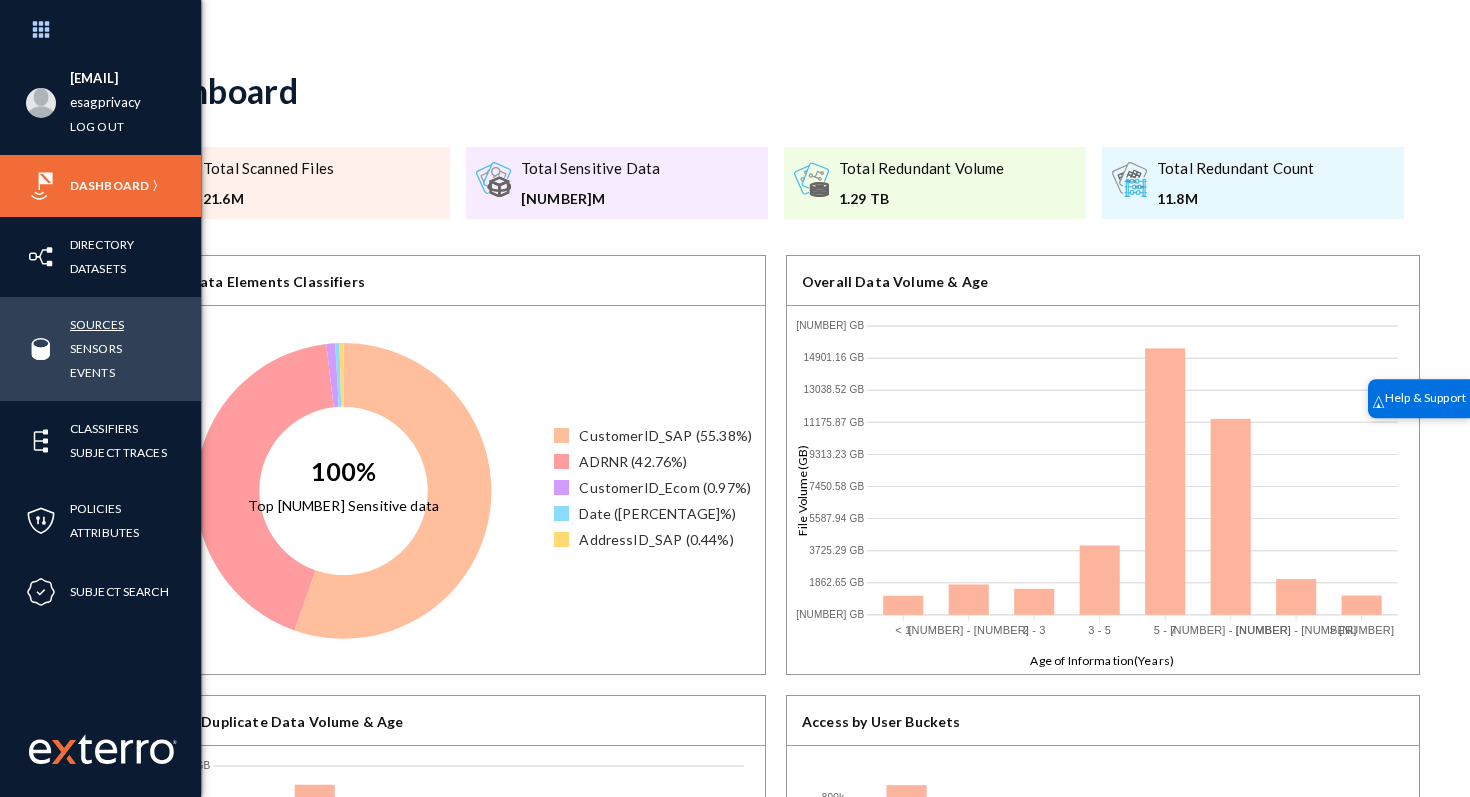 click on "Sources" at bounding box center (97, 324) 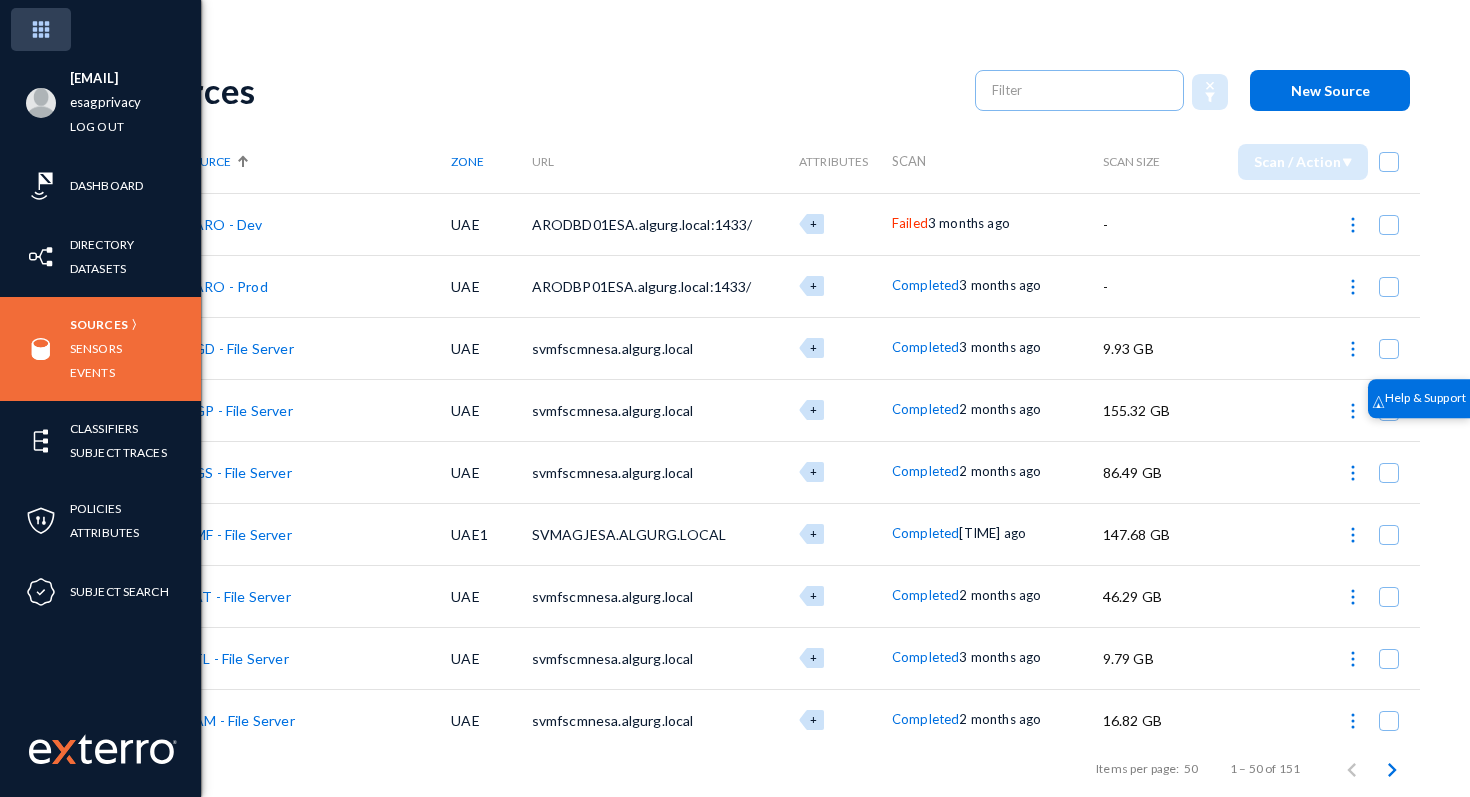 click at bounding box center [41, 29] 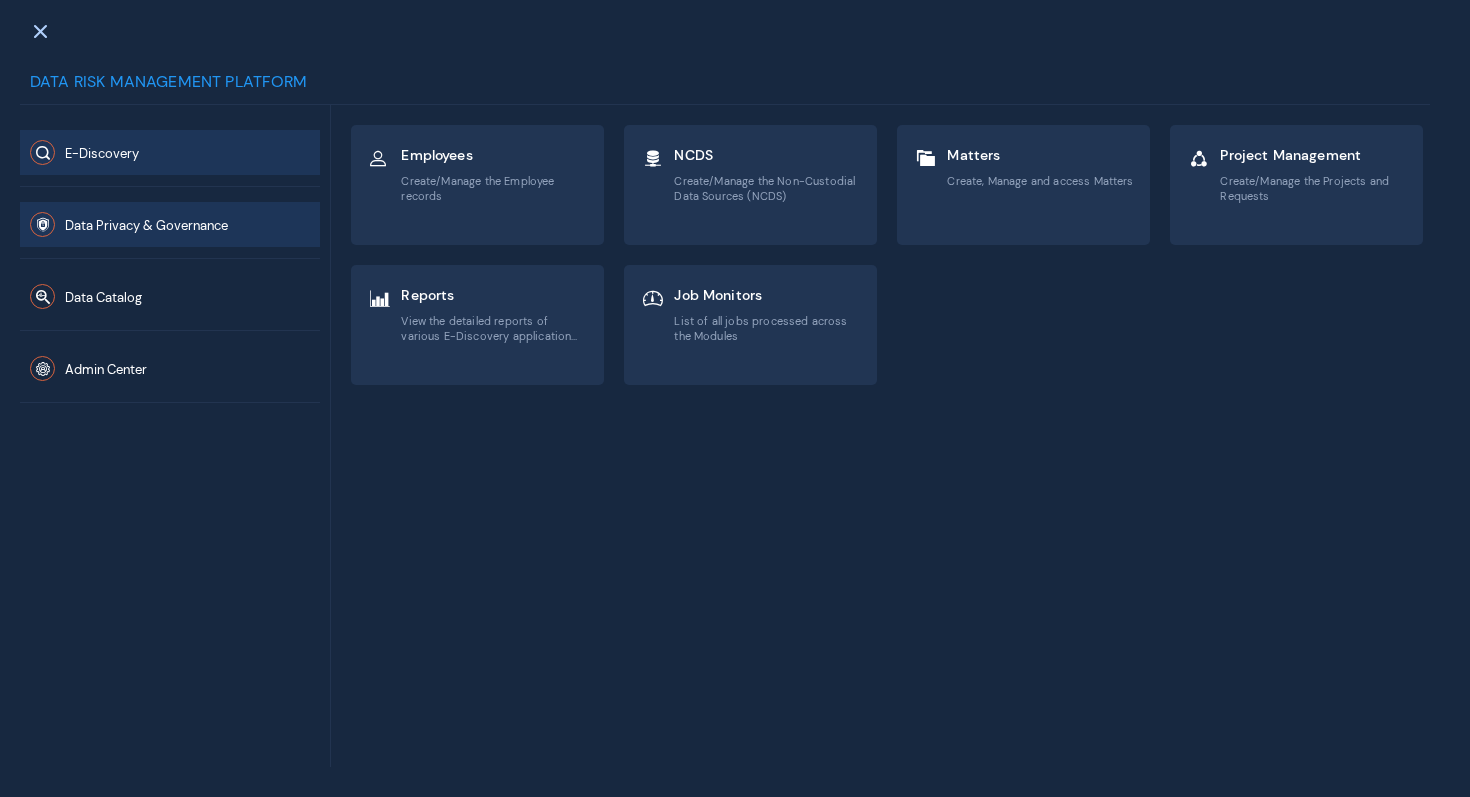 click on "Data Privacy & Governance" at bounding box center (170, 224) 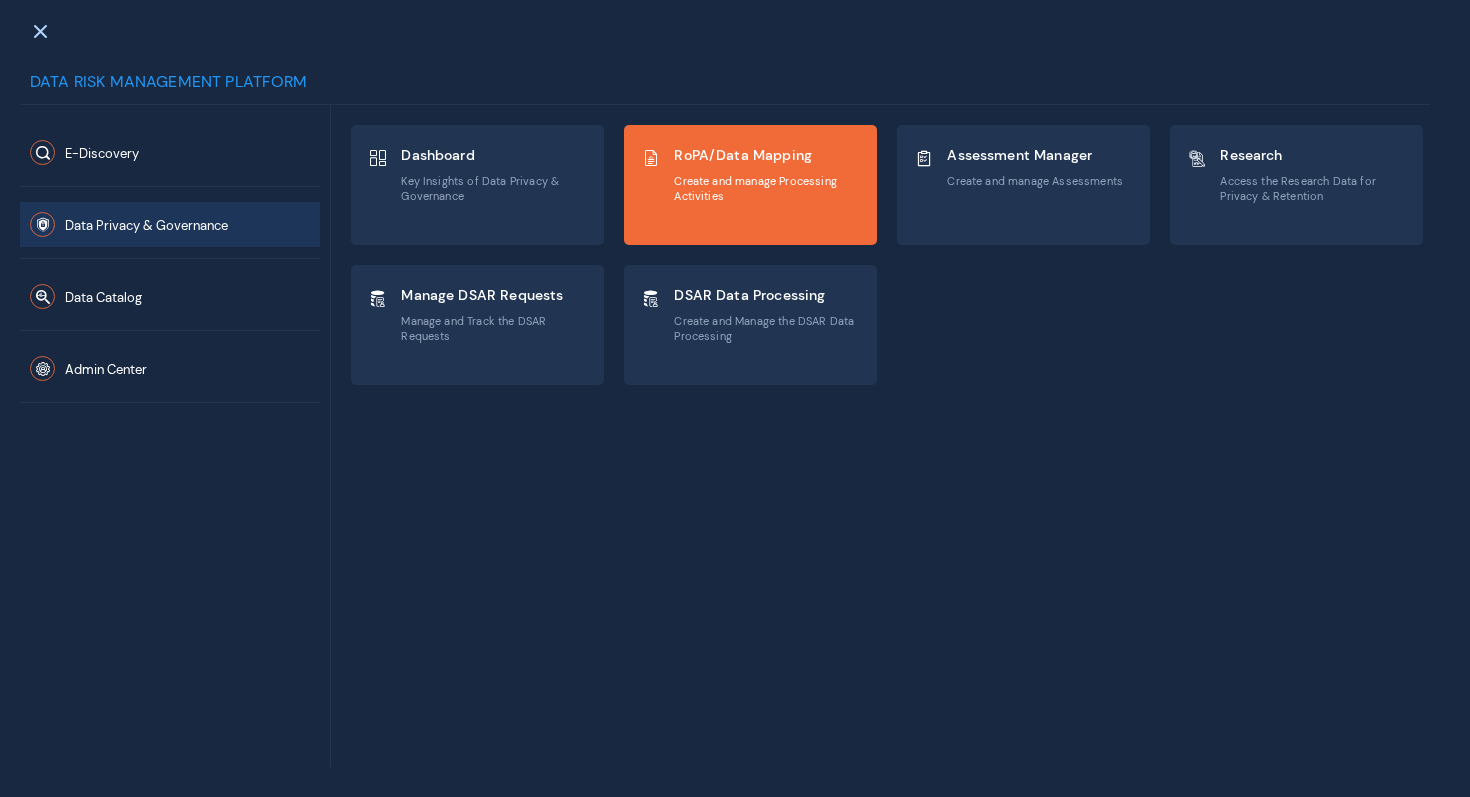 click on "RoPA/Data Mapping" at bounding box center (767, 155) 